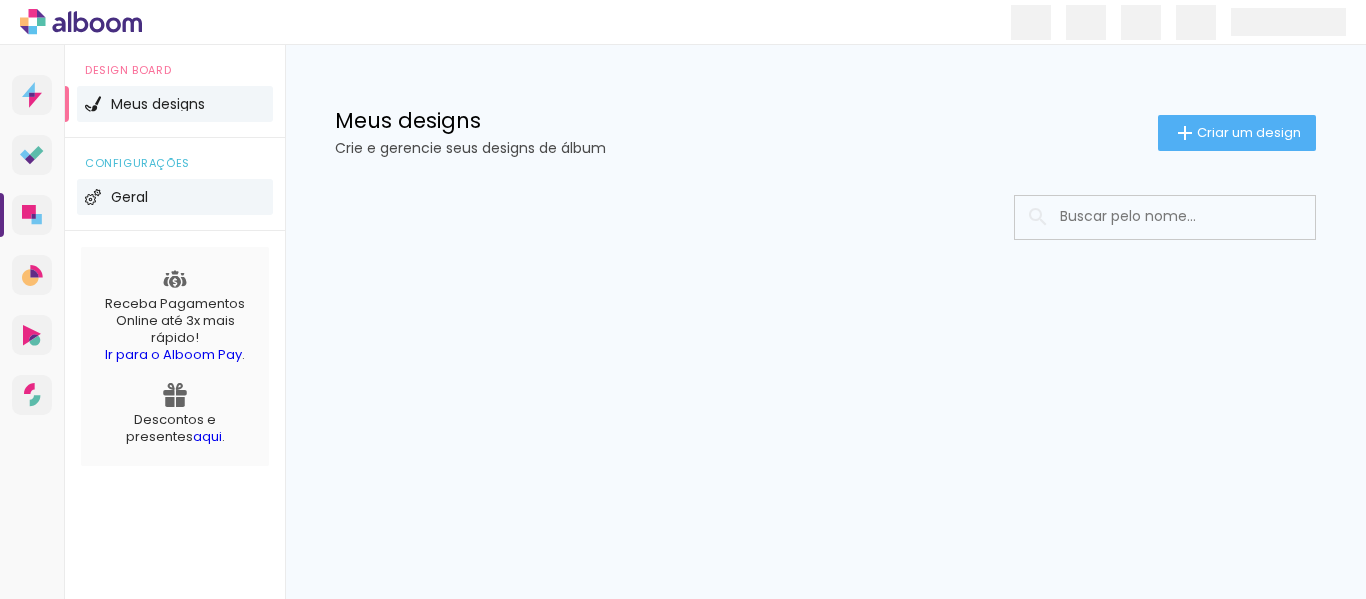 scroll, scrollTop: 0, scrollLeft: 0, axis: both 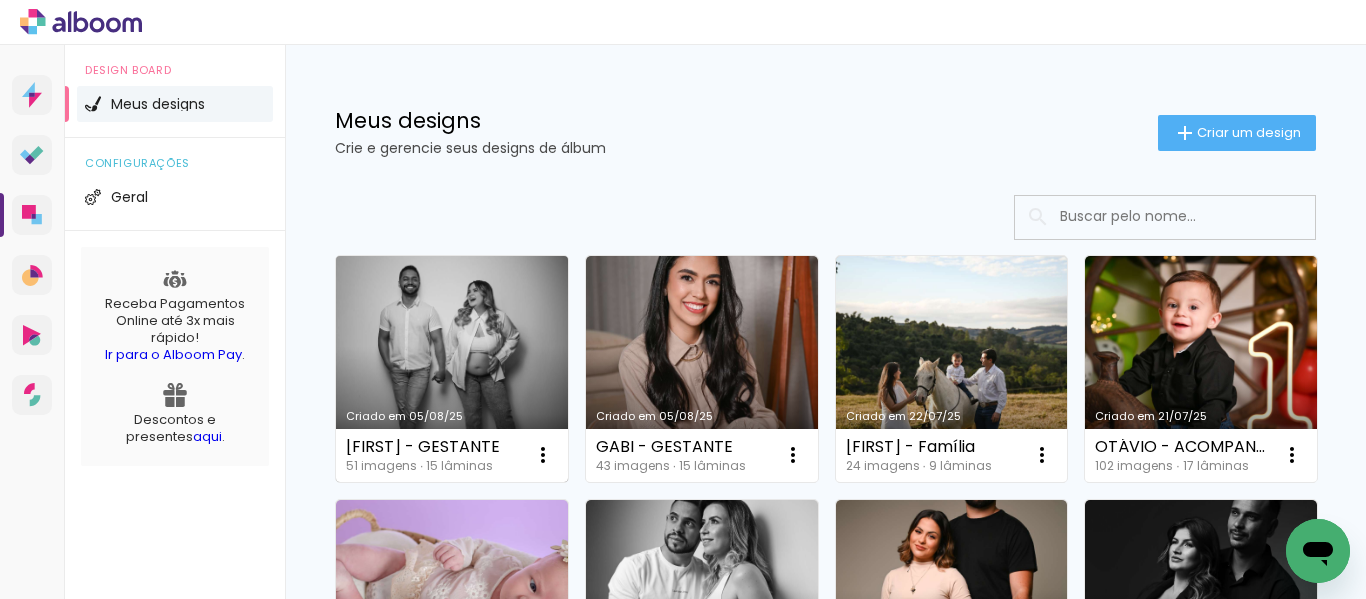 click on "Criado em 05/08/25" at bounding box center [452, 369] 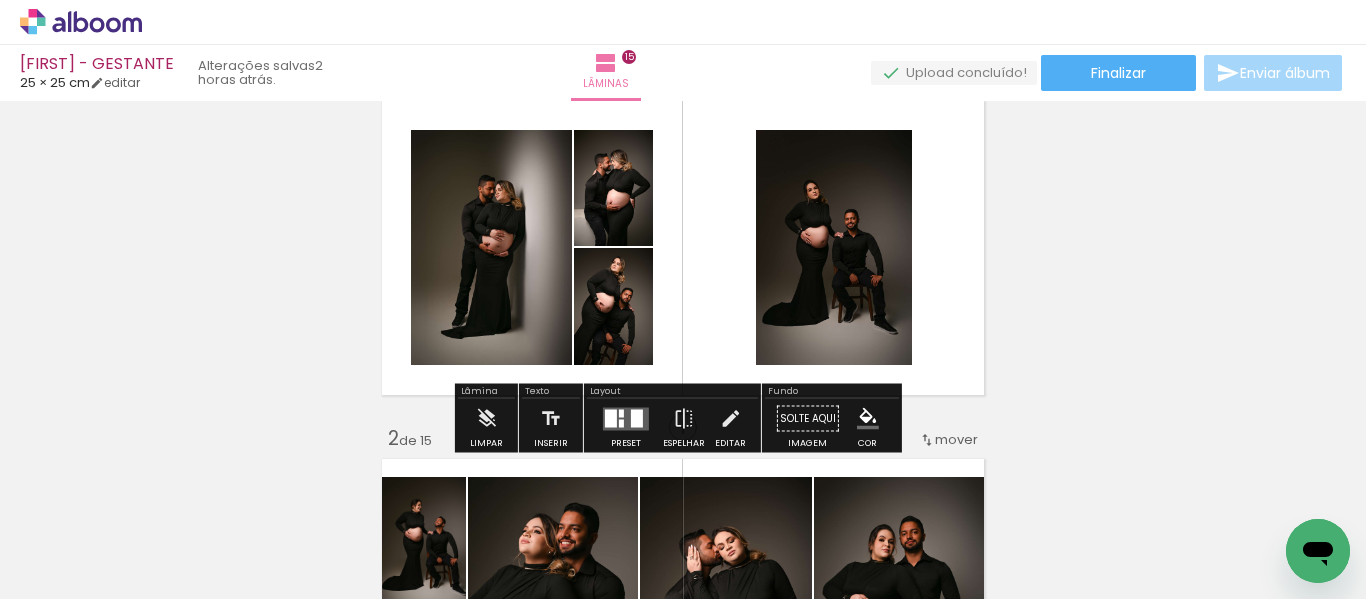 scroll, scrollTop: 100, scrollLeft: 0, axis: vertical 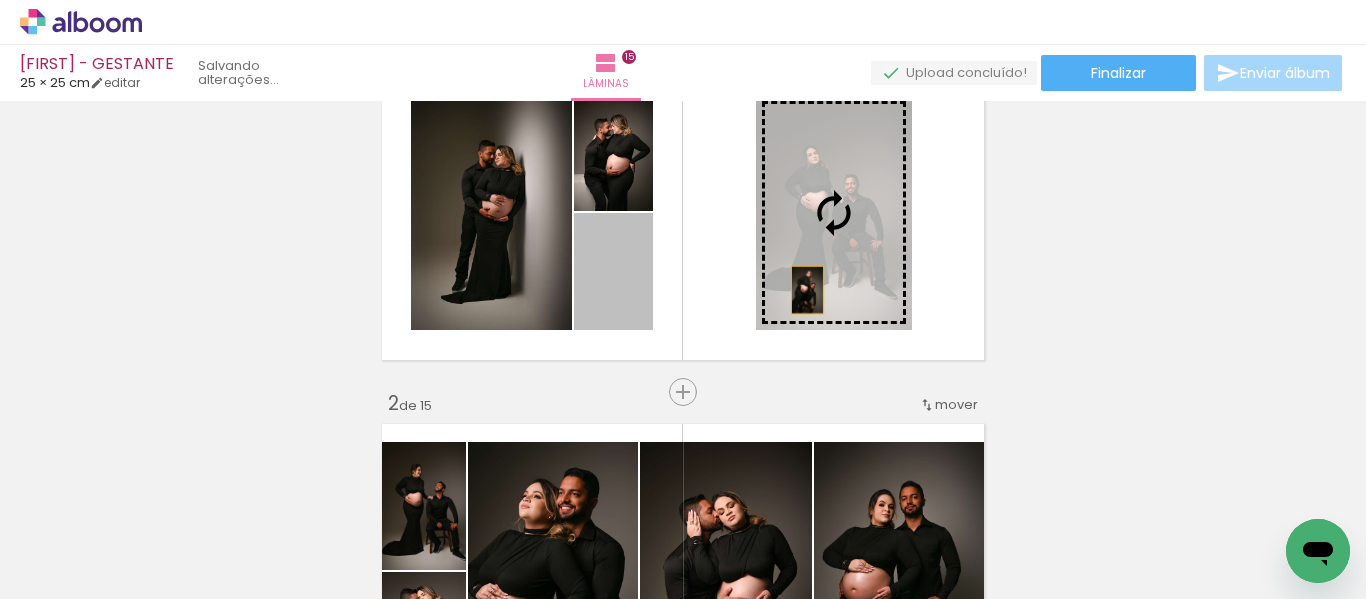 drag, startPoint x: 599, startPoint y: 300, endPoint x: 800, endPoint y: 290, distance: 201.2486 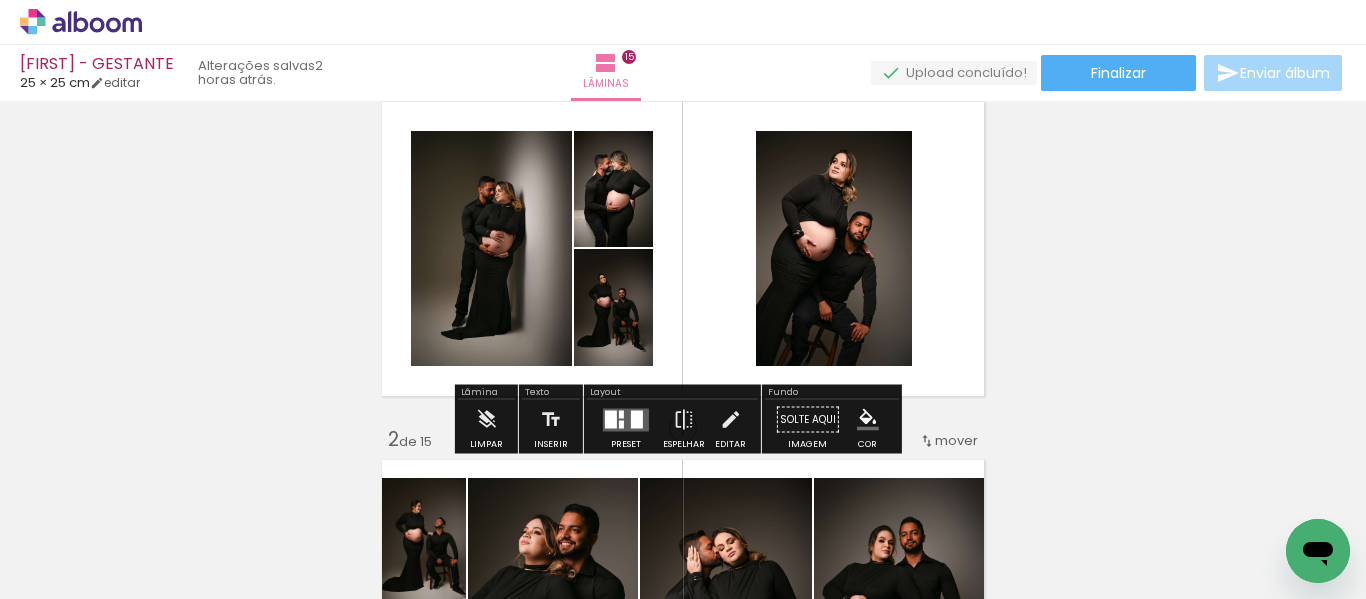 scroll, scrollTop: 100, scrollLeft: 0, axis: vertical 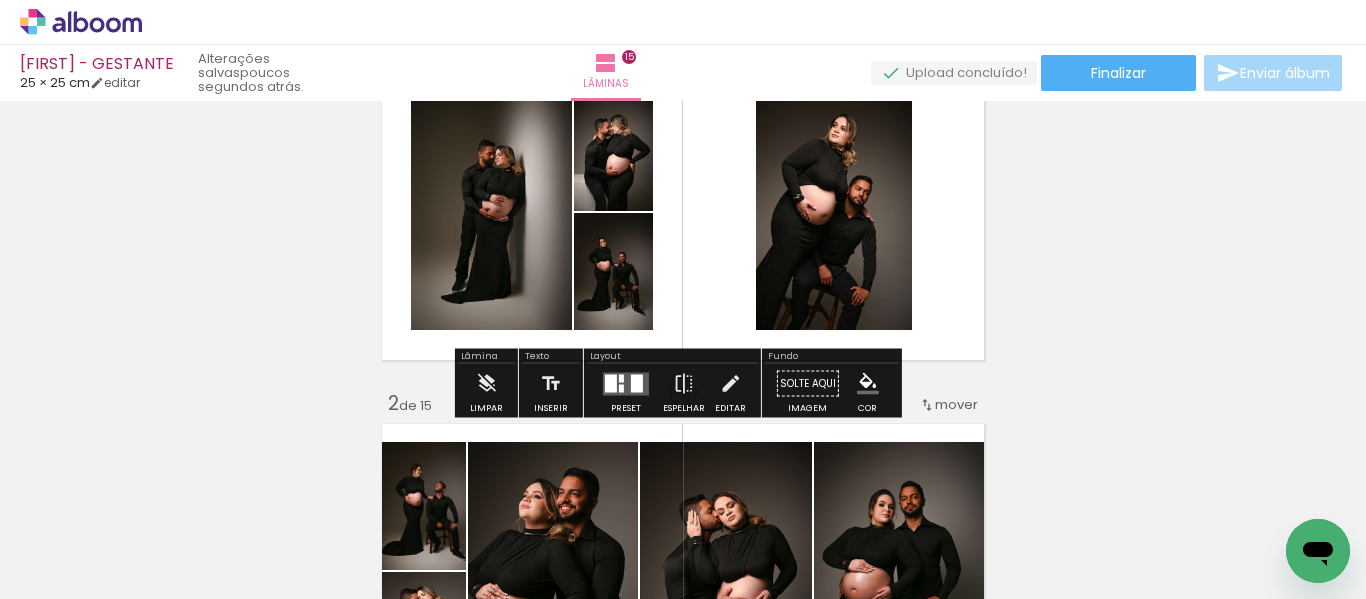 click at bounding box center [475, 147] 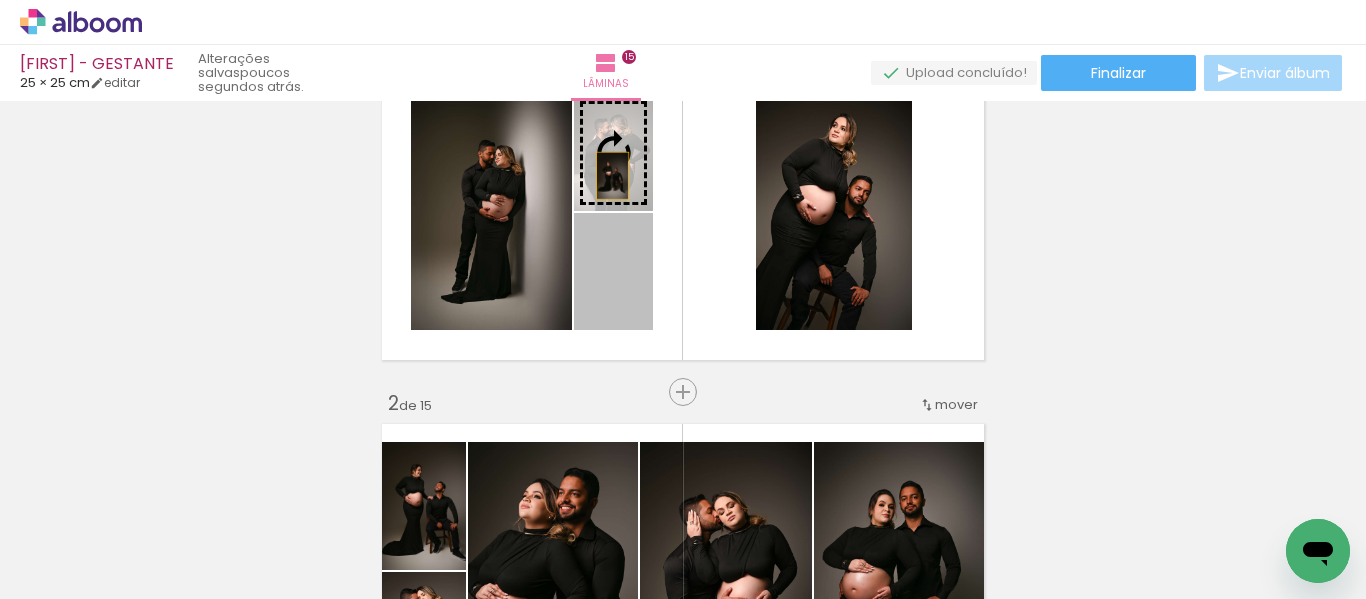 drag, startPoint x: 595, startPoint y: 307, endPoint x: 605, endPoint y: 176, distance: 131.38112 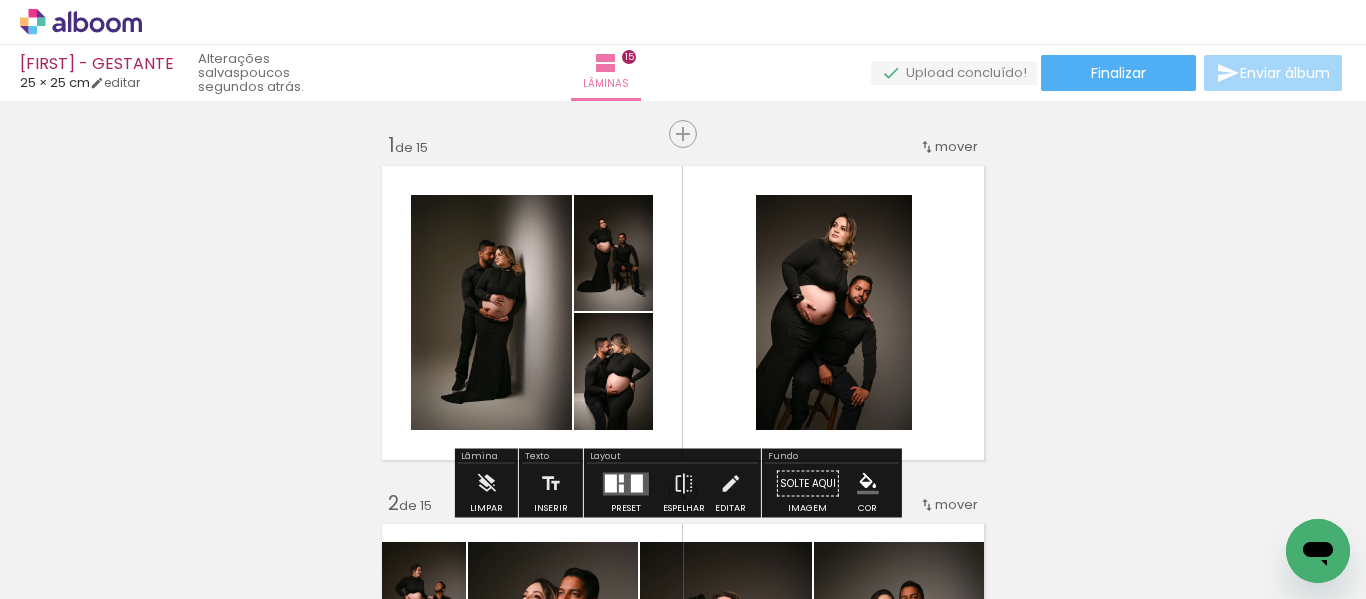 scroll, scrollTop: 100, scrollLeft: 0, axis: vertical 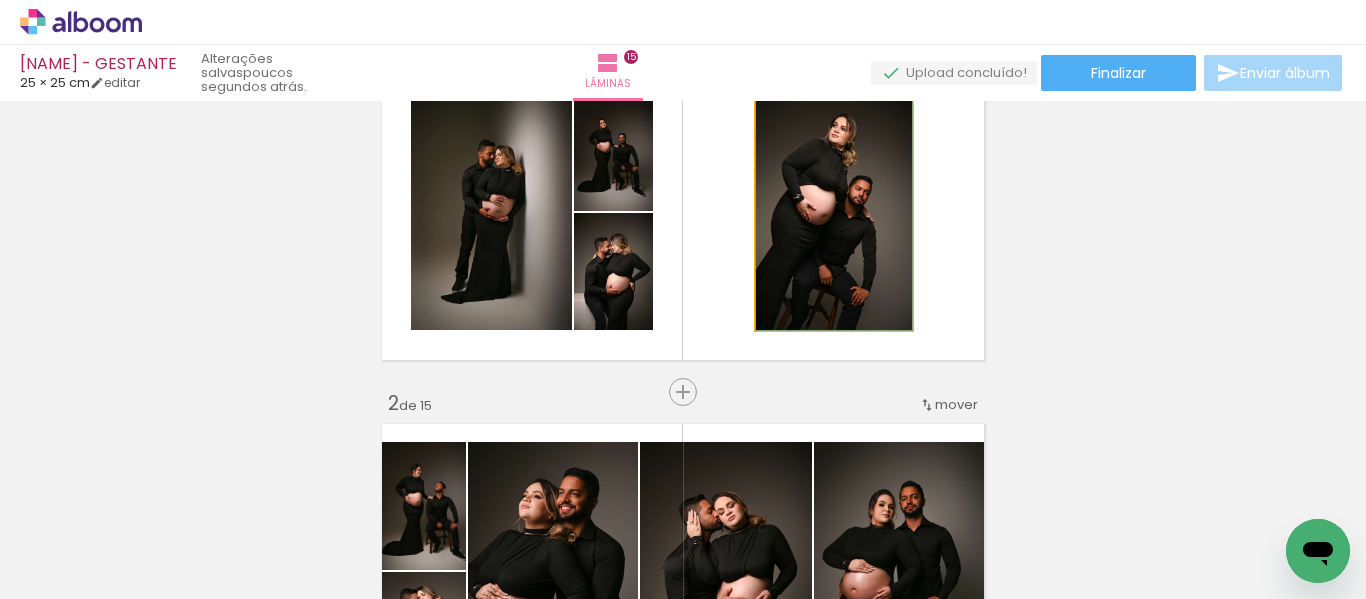 drag, startPoint x: 829, startPoint y: 218, endPoint x: 842, endPoint y: 237, distance: 23.021729 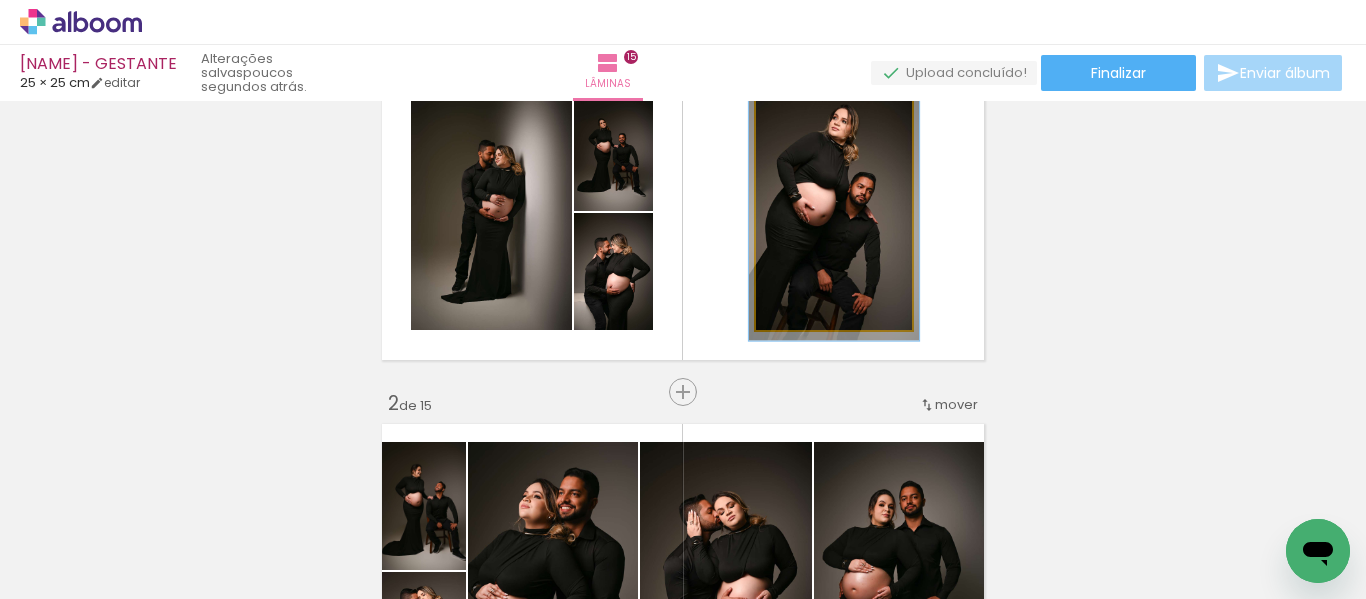 type on "109" 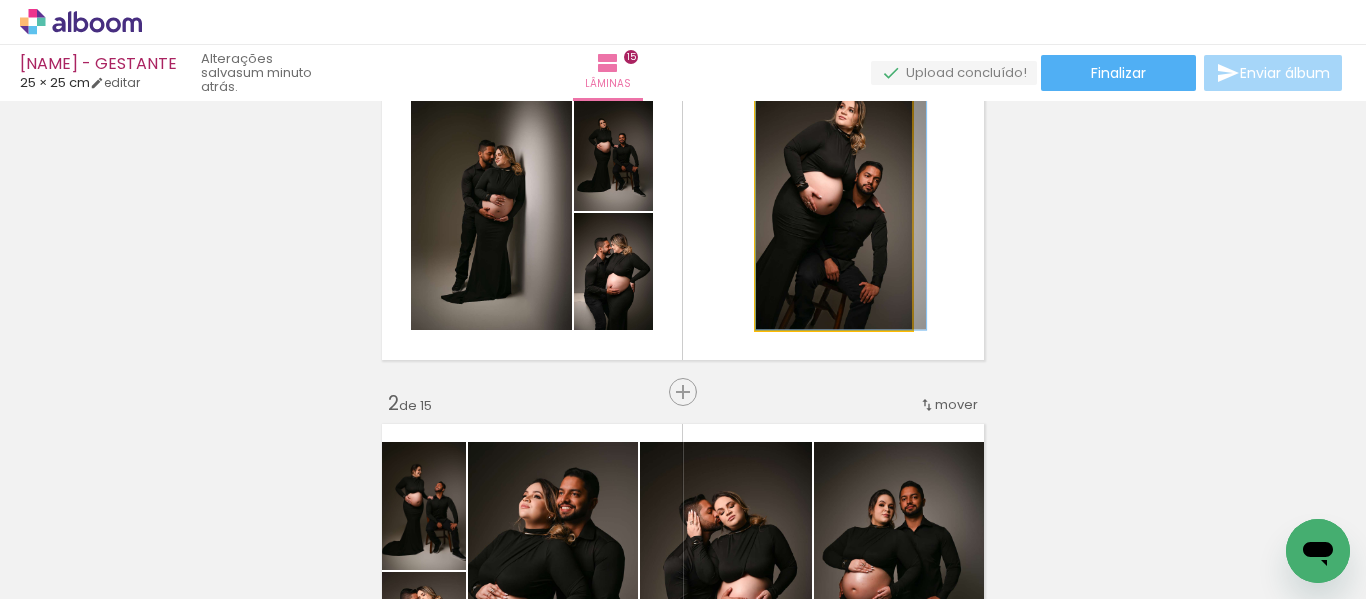drag, startPoint x: 866, startPoint y: 232, endPoint x: 878, endPoint y: 219, distance: 17.691807 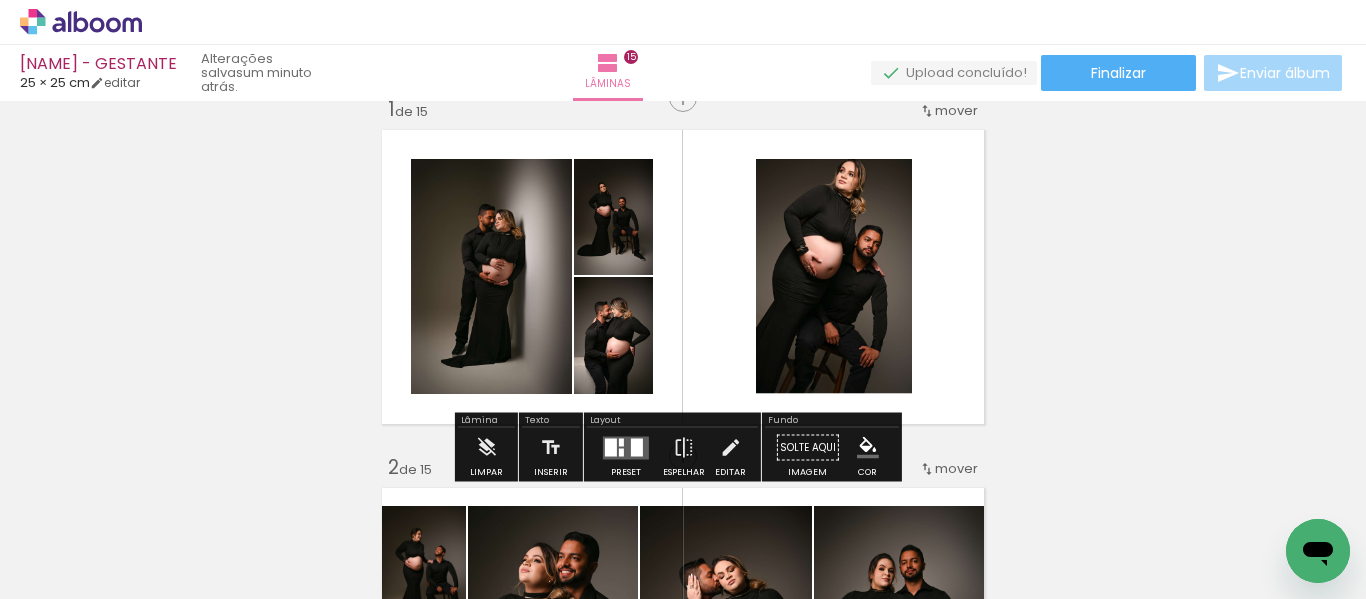 scroll, scrollTop: 0, scrollLeft: 0, axis: both 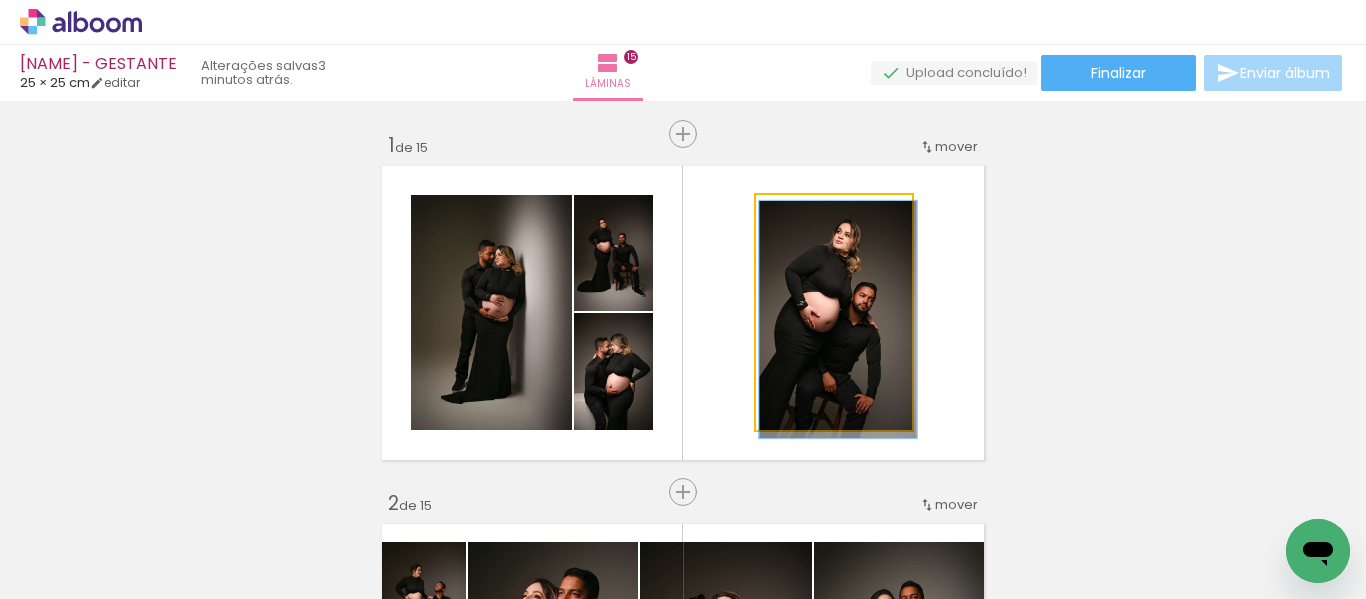 type on "101" 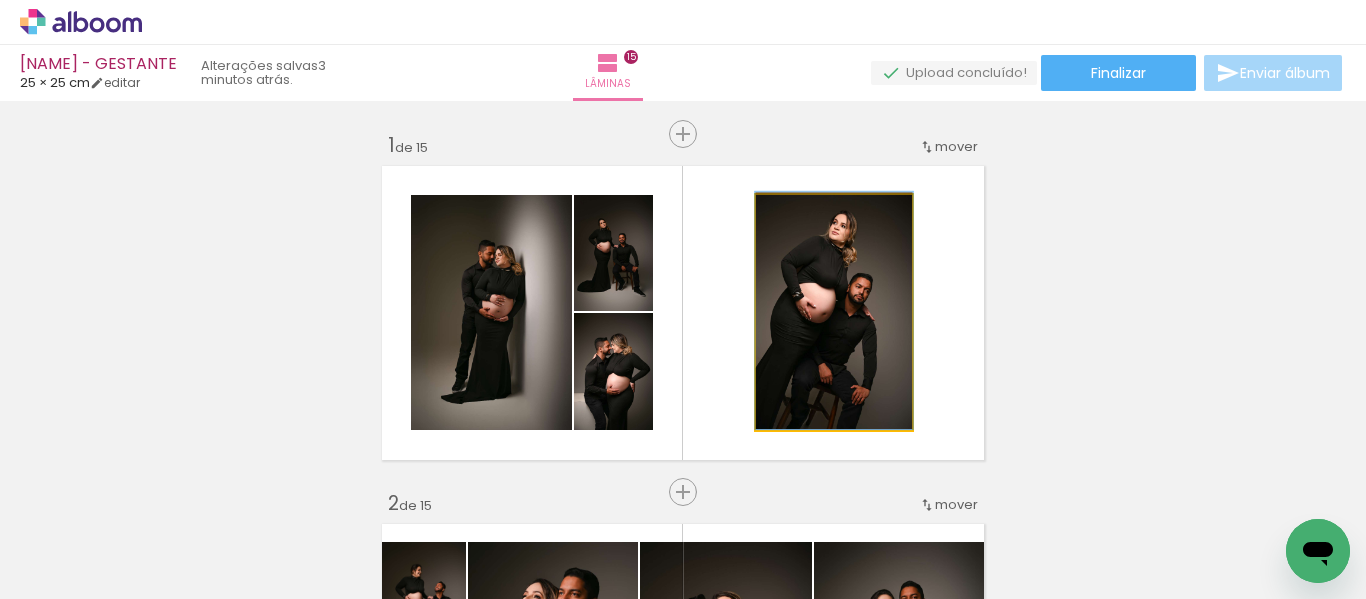 drag, startPoint x: 855, startPoint y: 325, endPoint x: 853, endPoint y: 314, distance: 11.18034 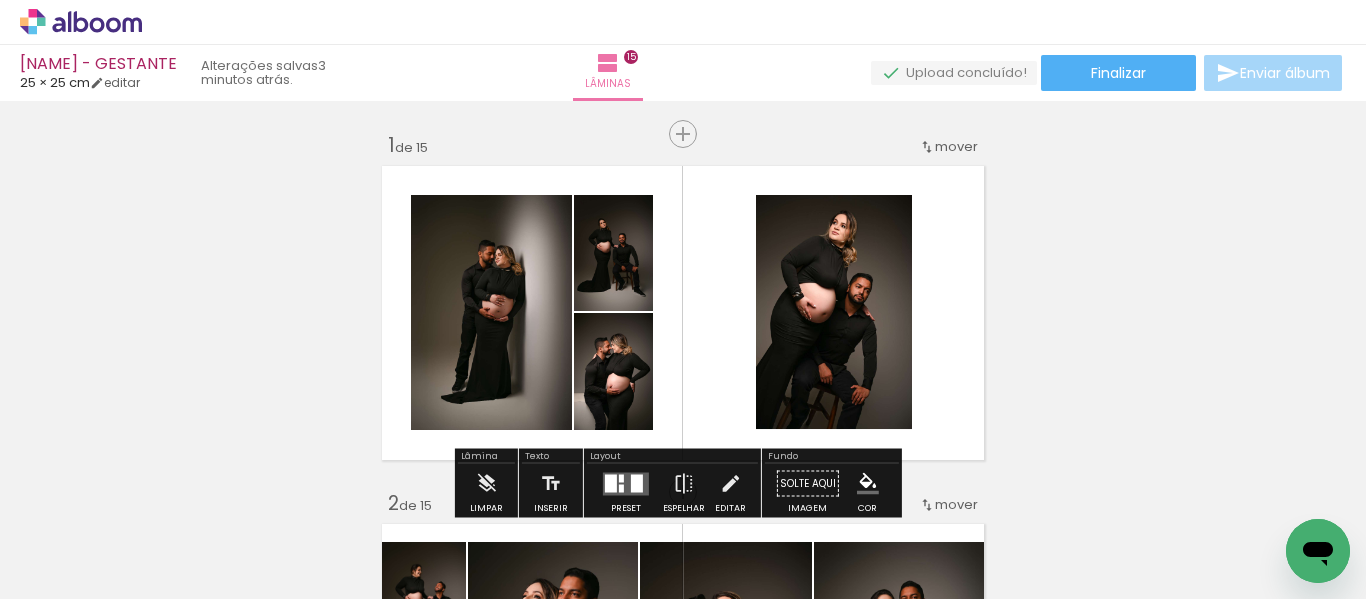 click on "Inserir lâmina 1  de 15  Inserir lâmina 2  de 15  Inserir lâmina 3  de 15  Inserir lâmina 4  de 15  Inserir lâmina 5  de 15  Inserir lâmina 6  de 15  Inserir lâmina 7  de 15  Inserir lâmina 8  de 15  Inserir lâmina 9  de 15  Inserir lâmina 10  de 15  Inserir lâmina 11  de 15  Inserir lâmina 12  de 15  Inserir lâmina 13  de 15  Inserir lâmina 14  de 15  Inserir lâmina 15  de 15" at bounding box center [683, 2972] 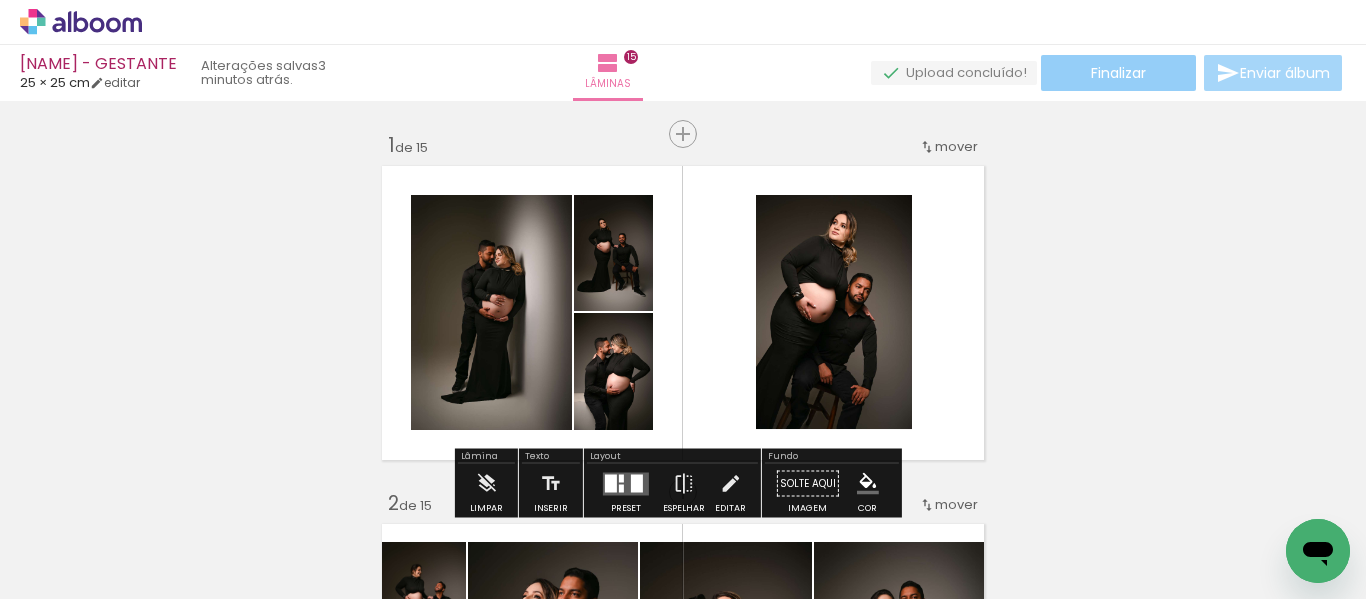 click on "Finalizar" 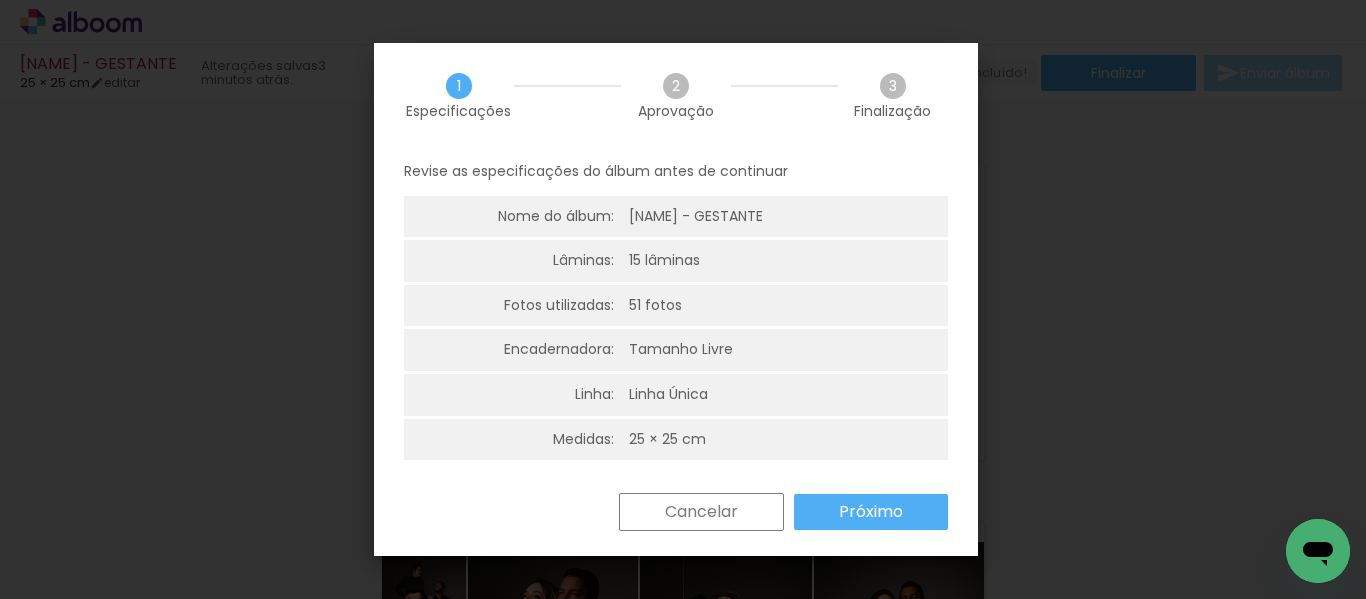 click on "Próximo" at bounding box center (871, 512) 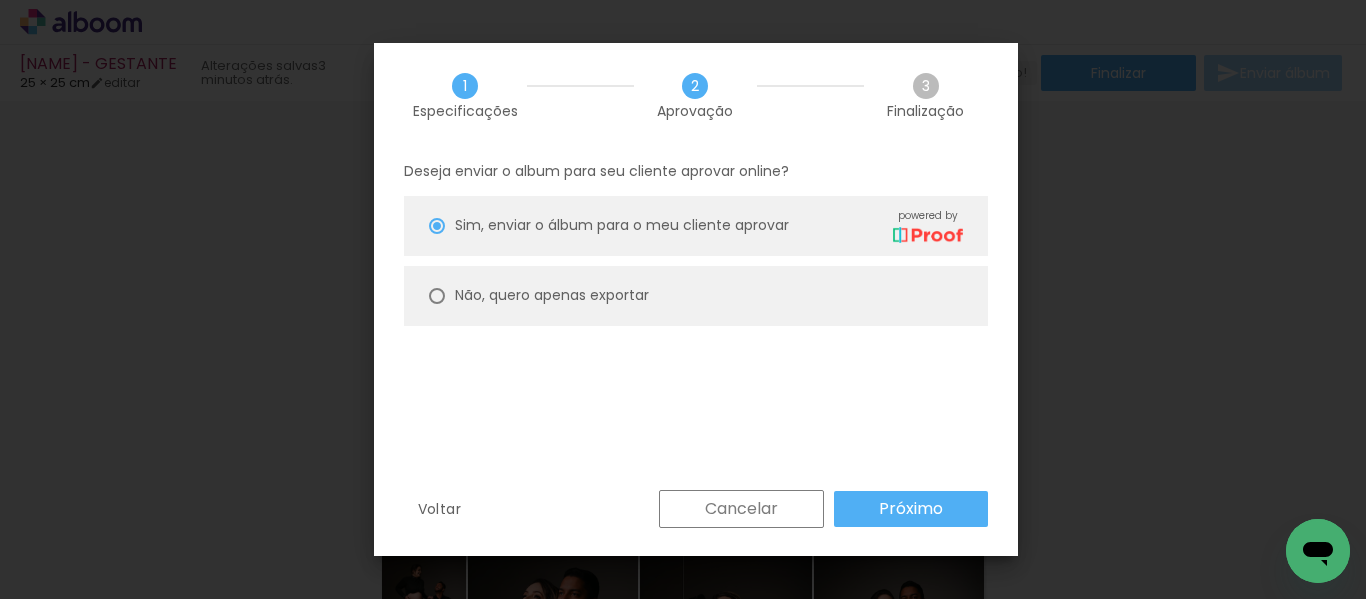 click on "Não, quero apenas exportar" at bounding box center (696, 296) 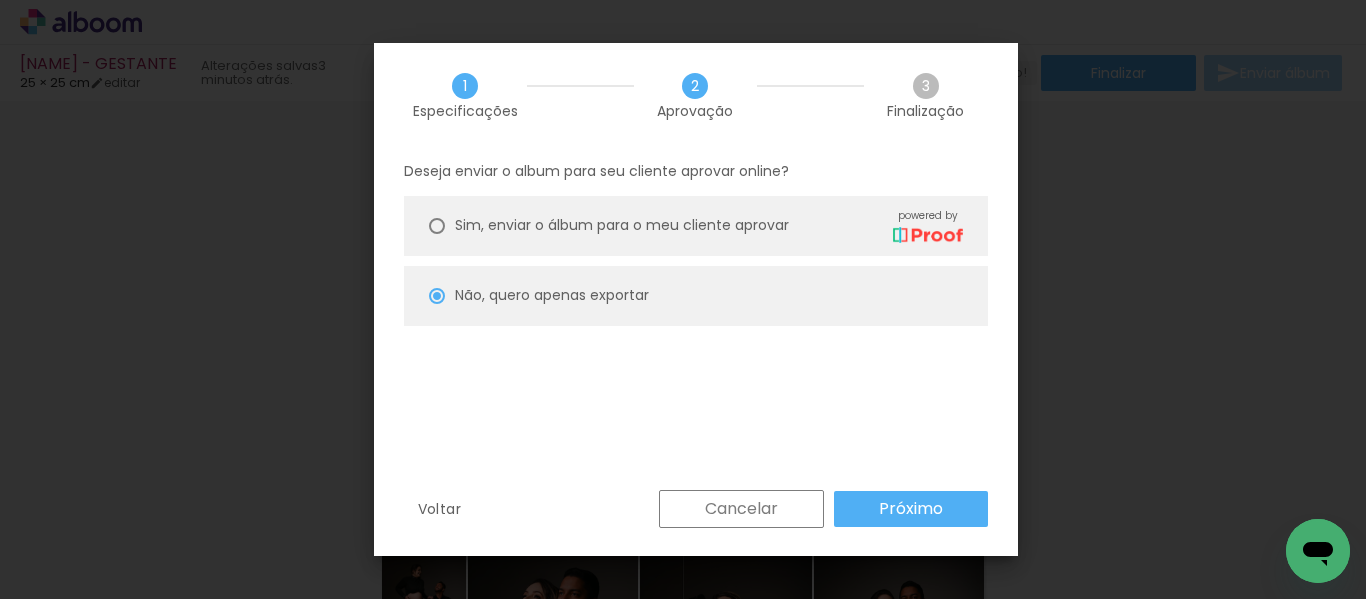 click on "Próximo" at bounding box center (0, 0) 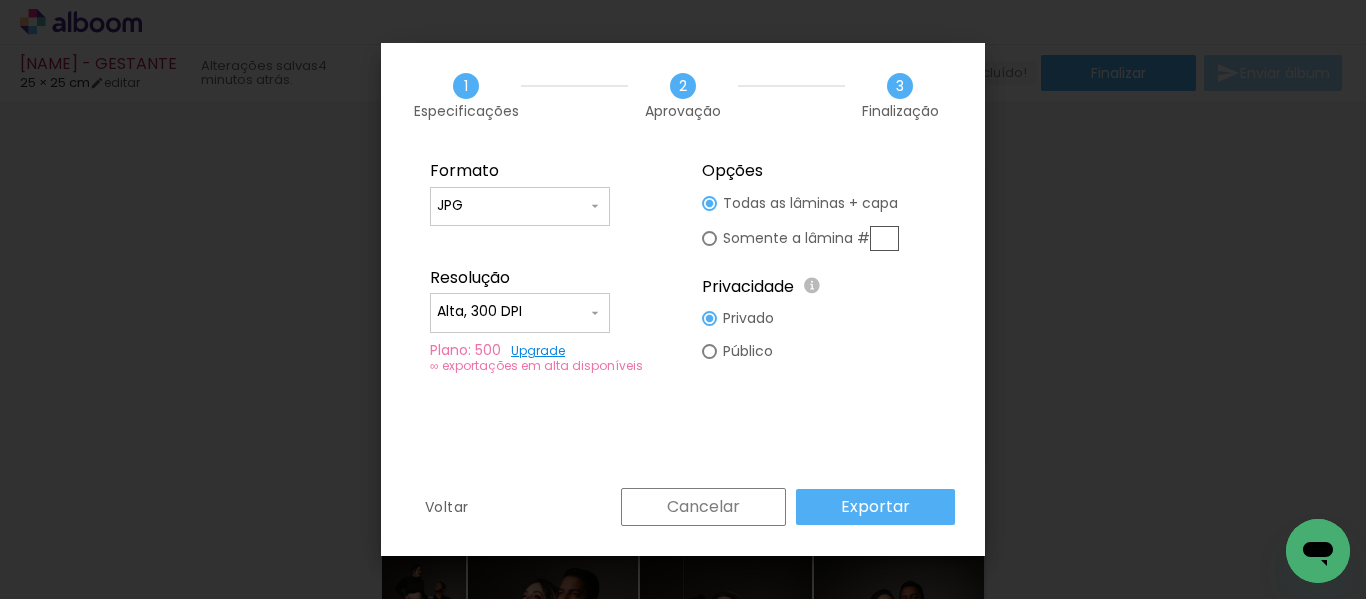 click on "Exportar" at bounding box center (0, 0) 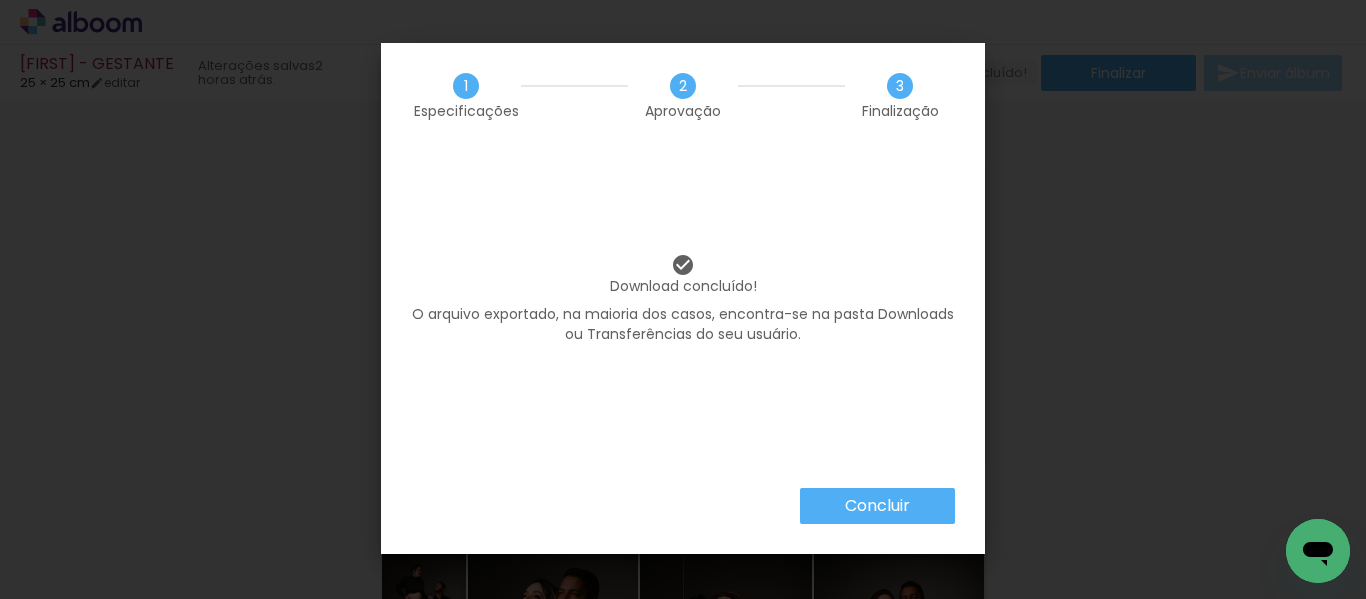 scroll, scrollTop: 0, scrollLeft: 0, axis: both 